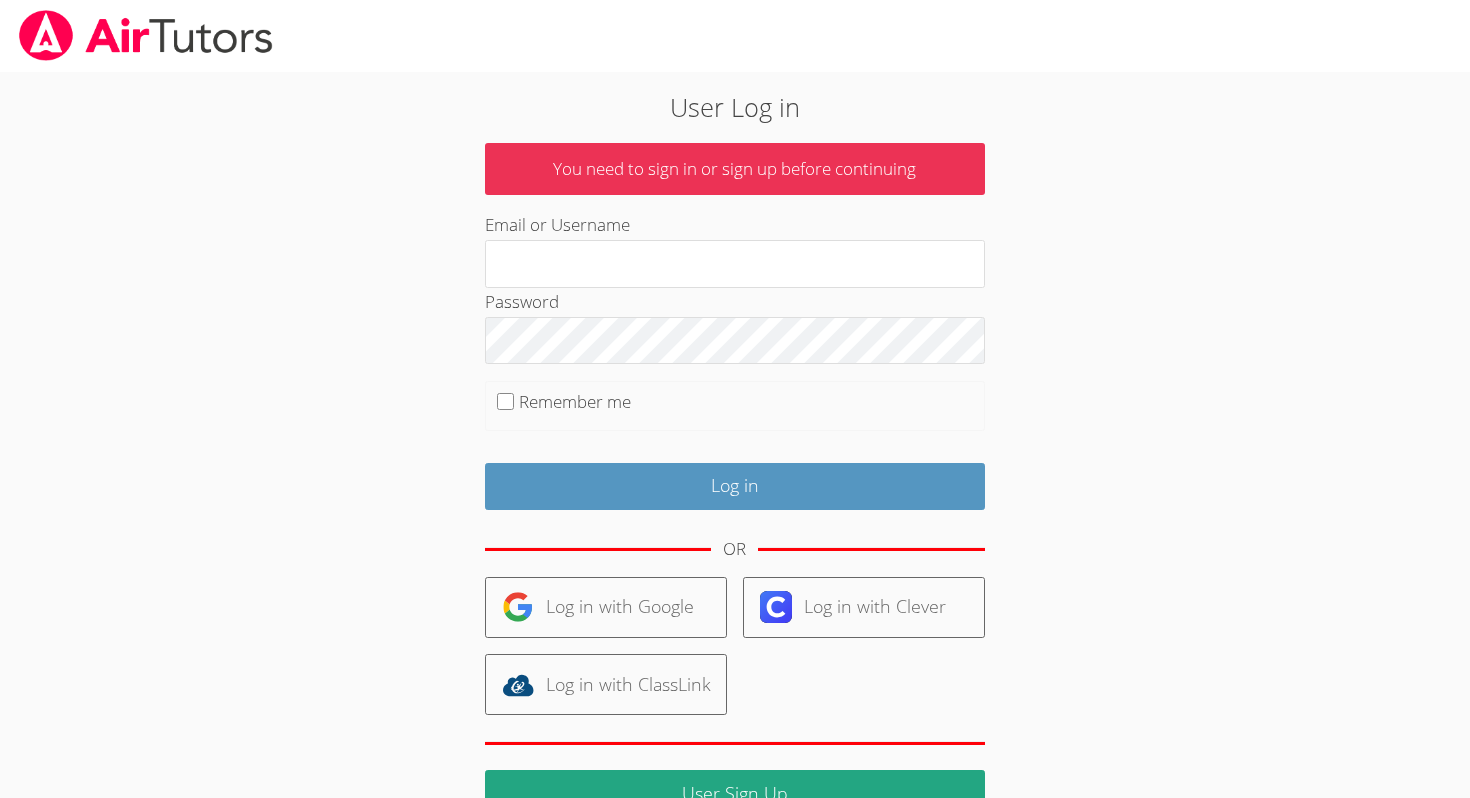 scroll, scrollTop: 0, scrollLeft: 0, axis: both 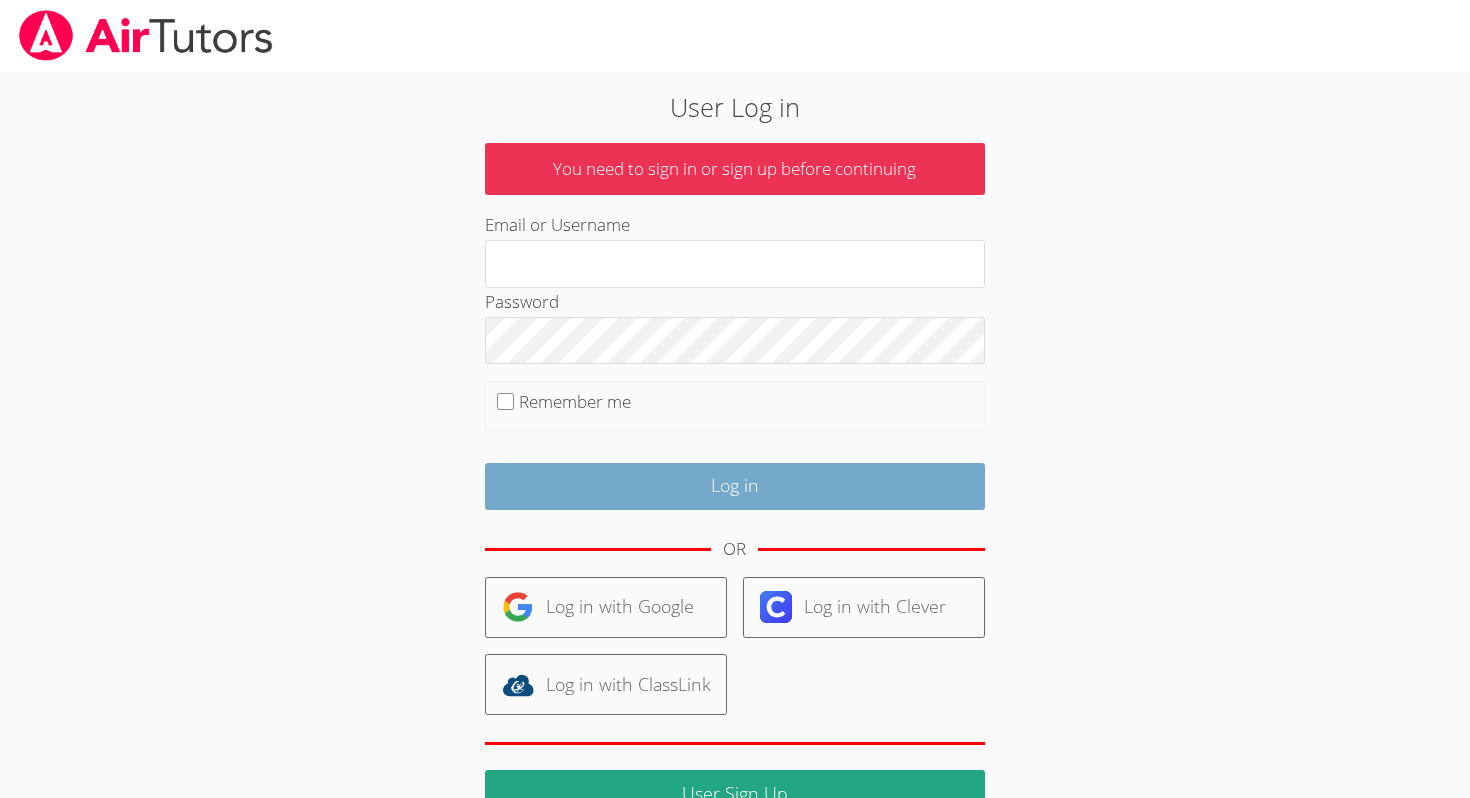 type on "[USERNAME]@example.com" 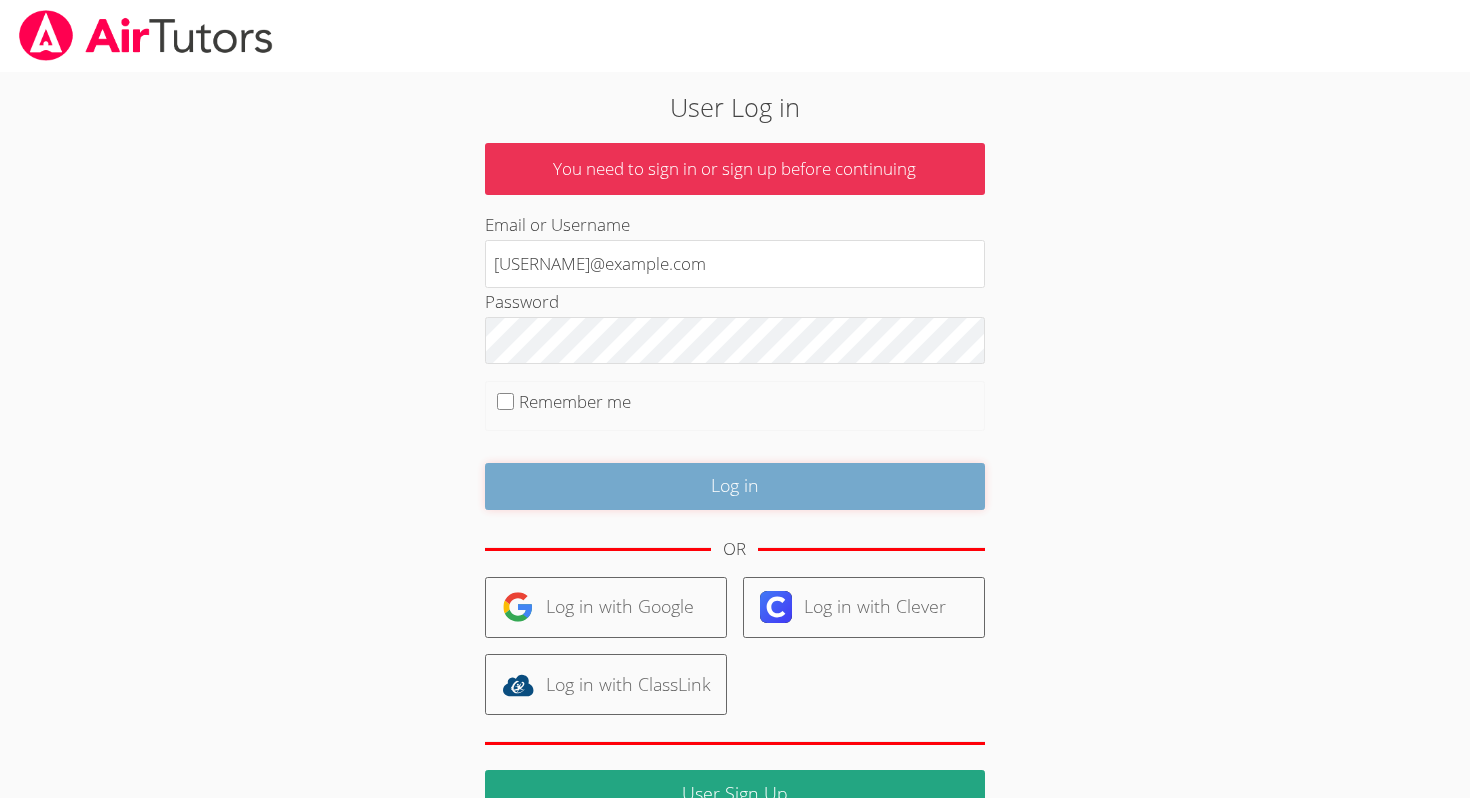click on "Log in" at bounding box center (735, 486) 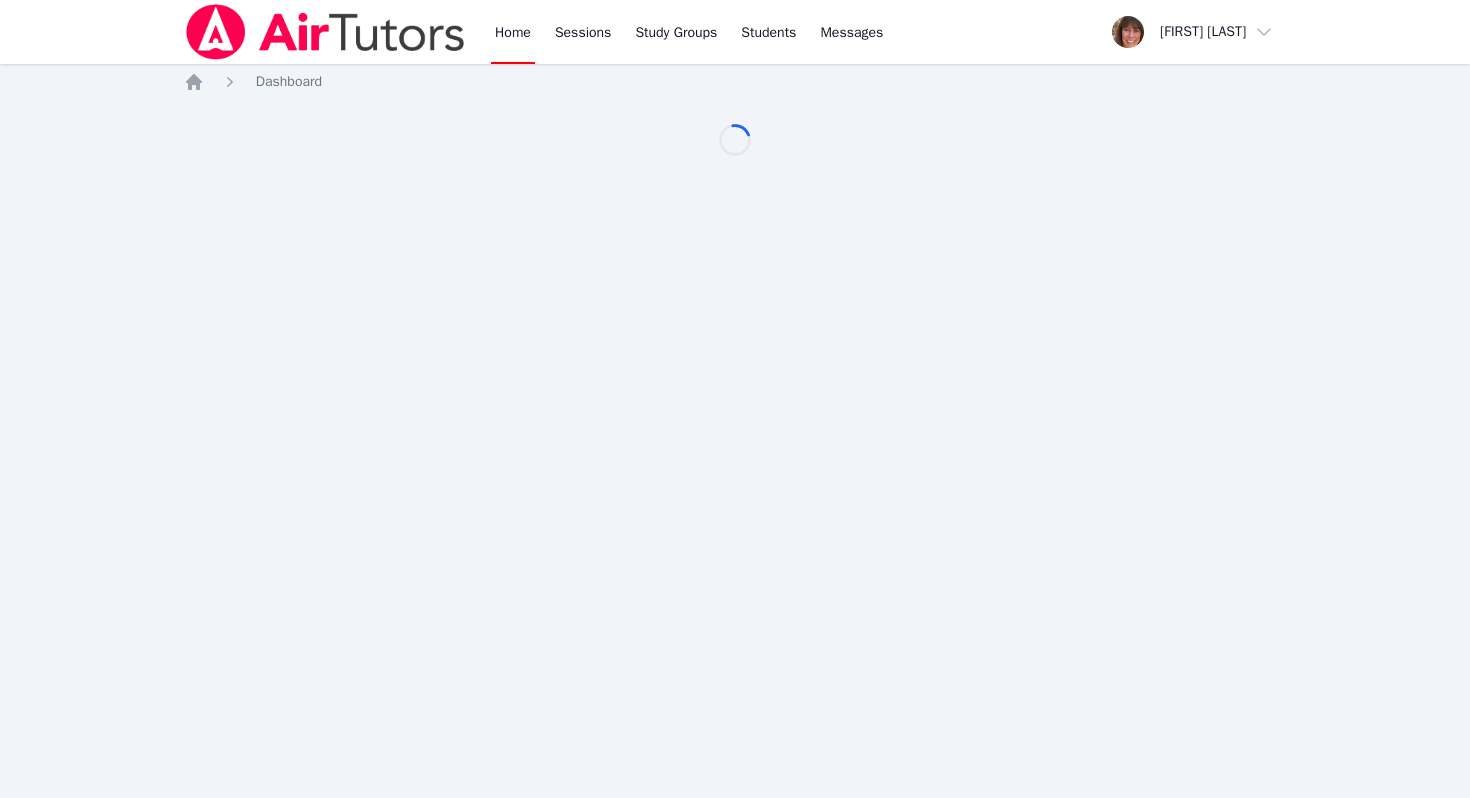 scroll, scrollTop: 0, scrollLeft: 0, axis: both 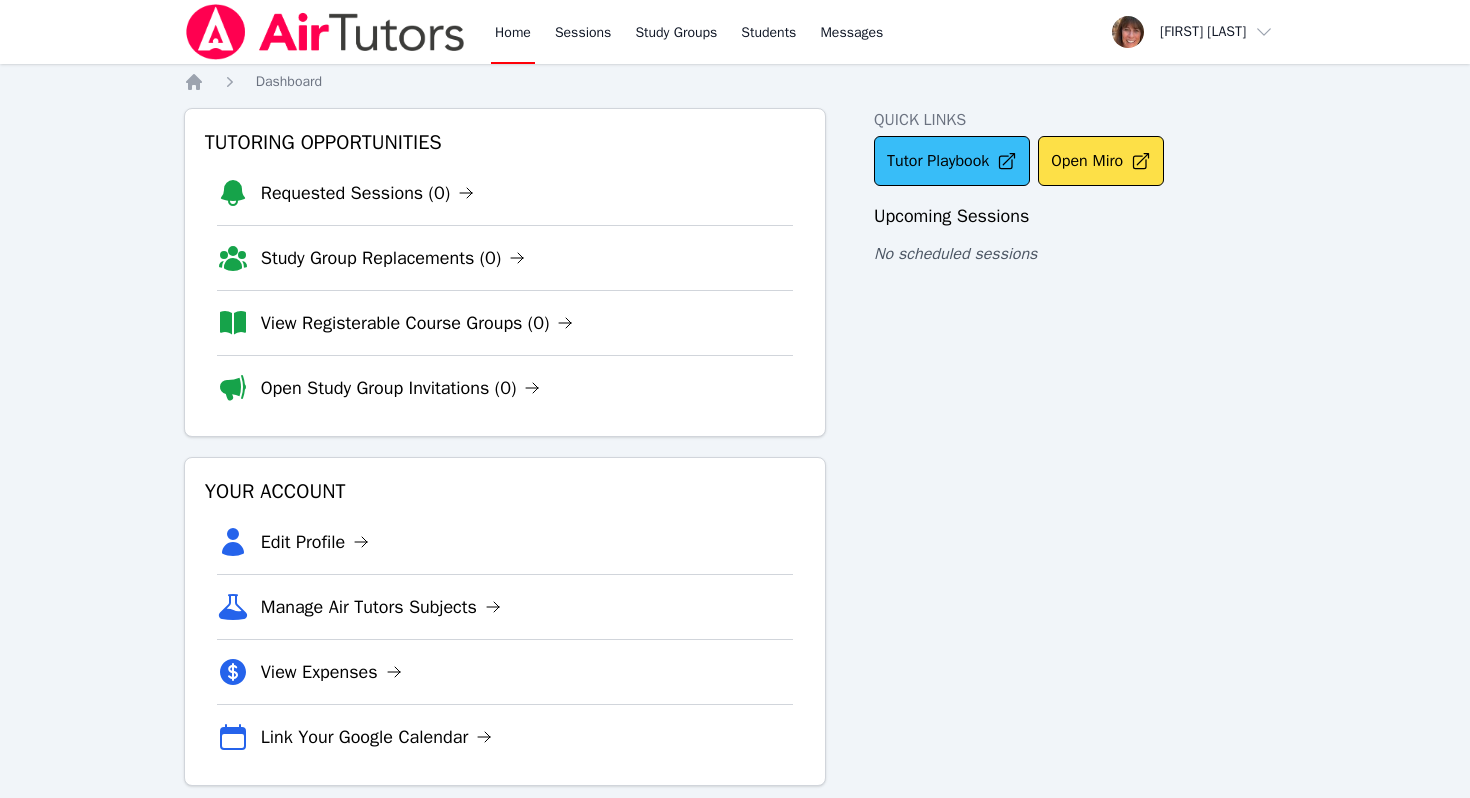 click on "Tutor Playbook" at bounding box center [952, 161] 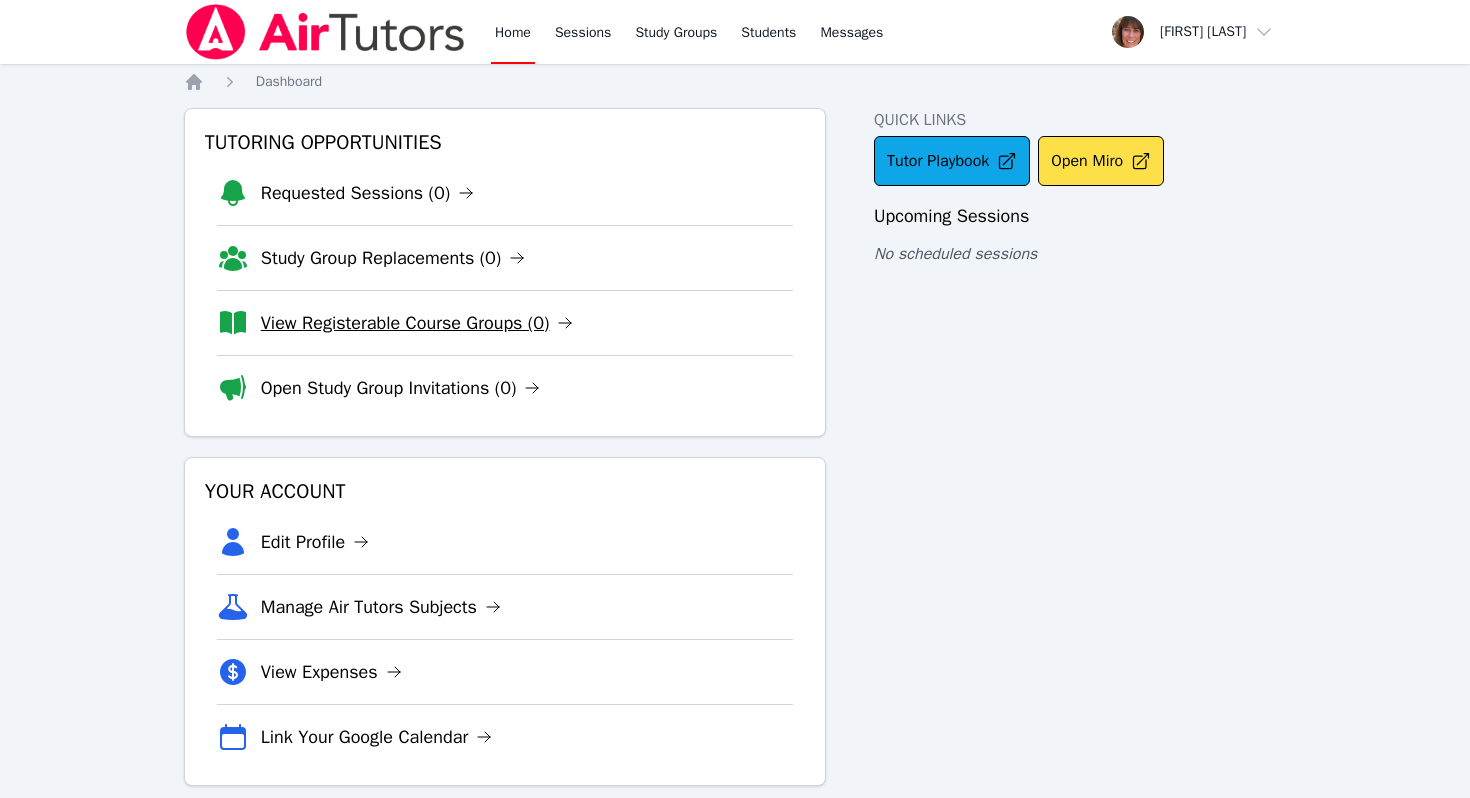 click on "View Registerable Course Groups (0)" at bounding box center [417, 323] 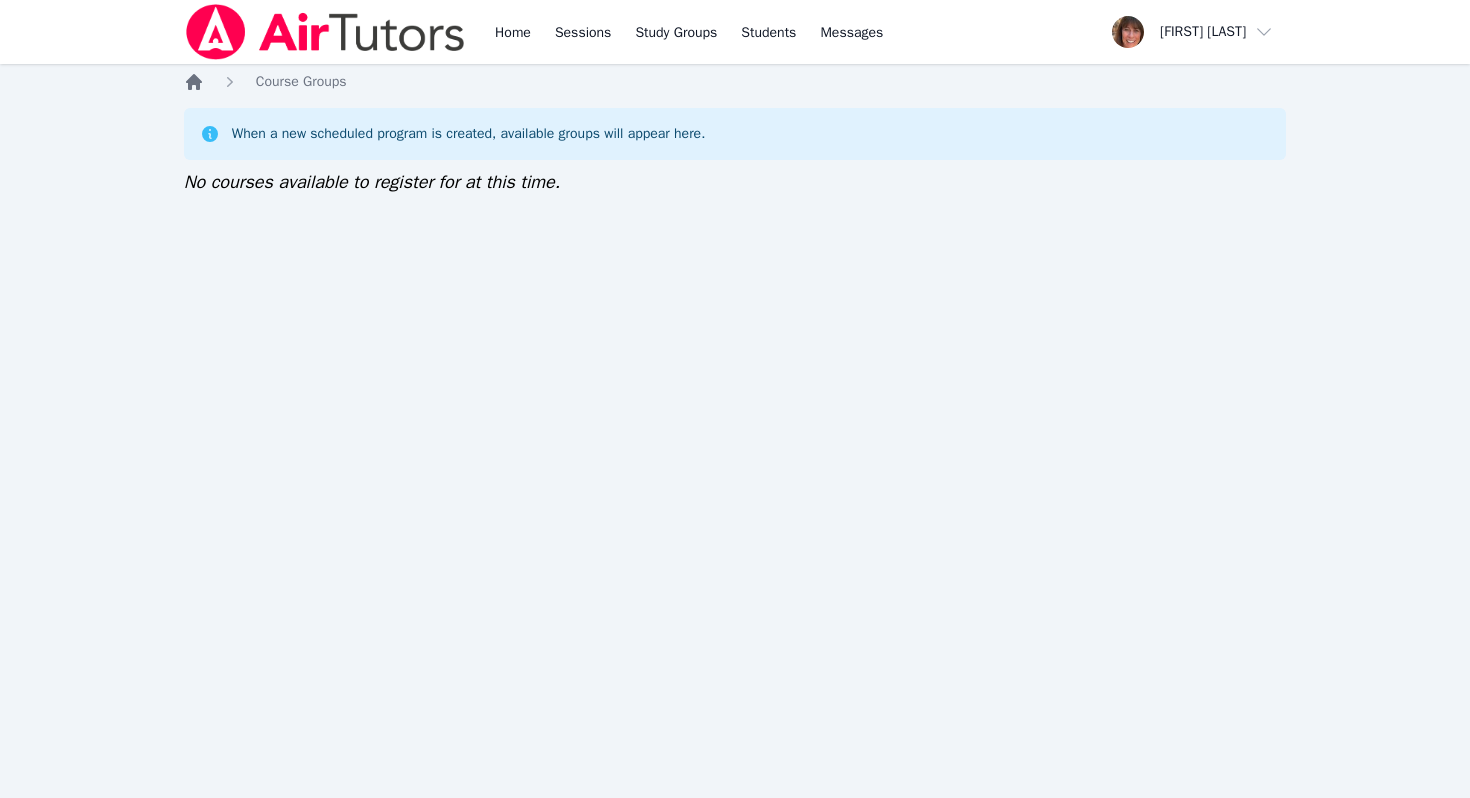 click 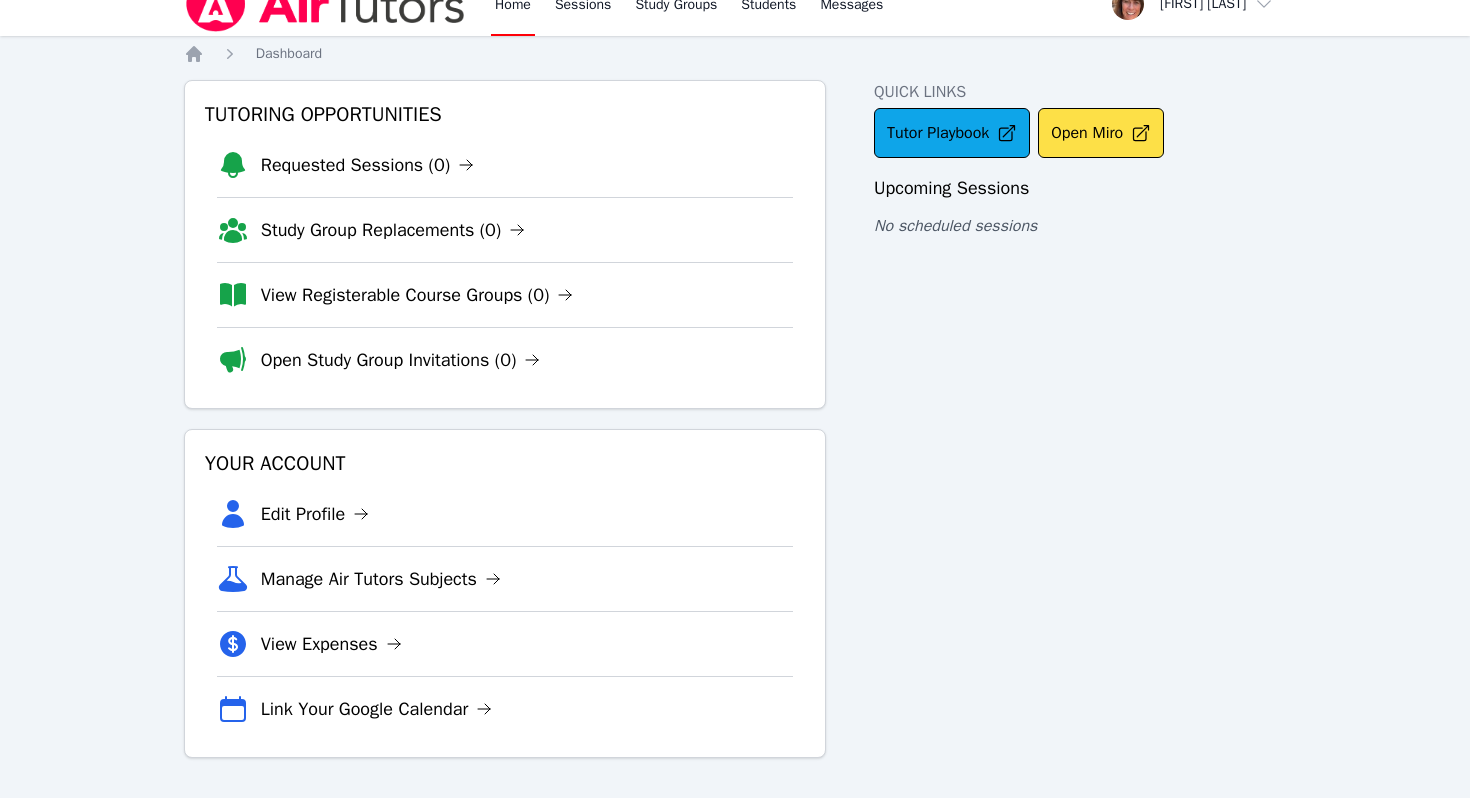 scroll, scrollTop: 0, scrollLeft: 0, axis: both 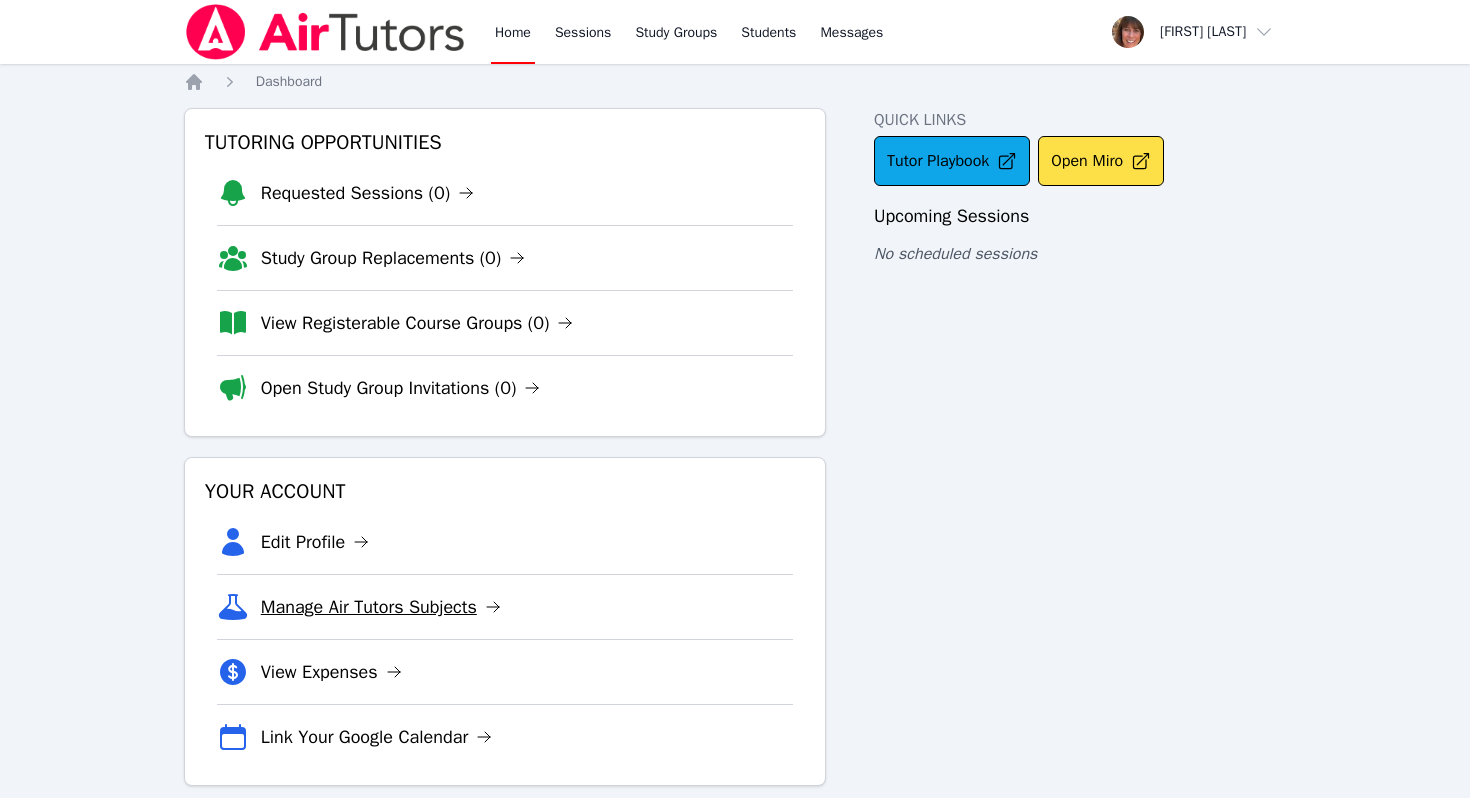 click on "Manage Air Tutors Subjects" at bounding box center [381, 607] 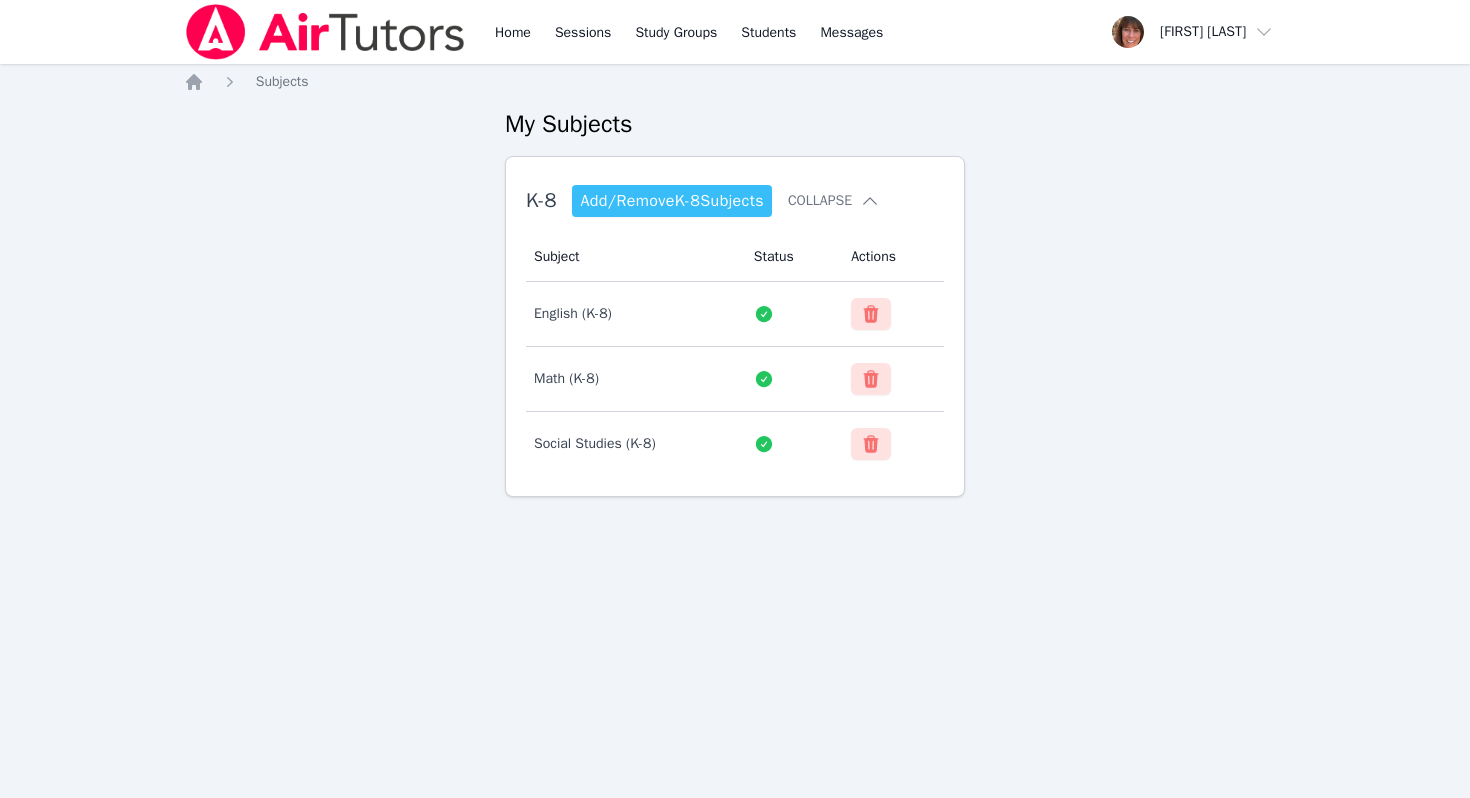 click on "Add/Remove  K-8  Subjects" at bounding box center (672, 201) 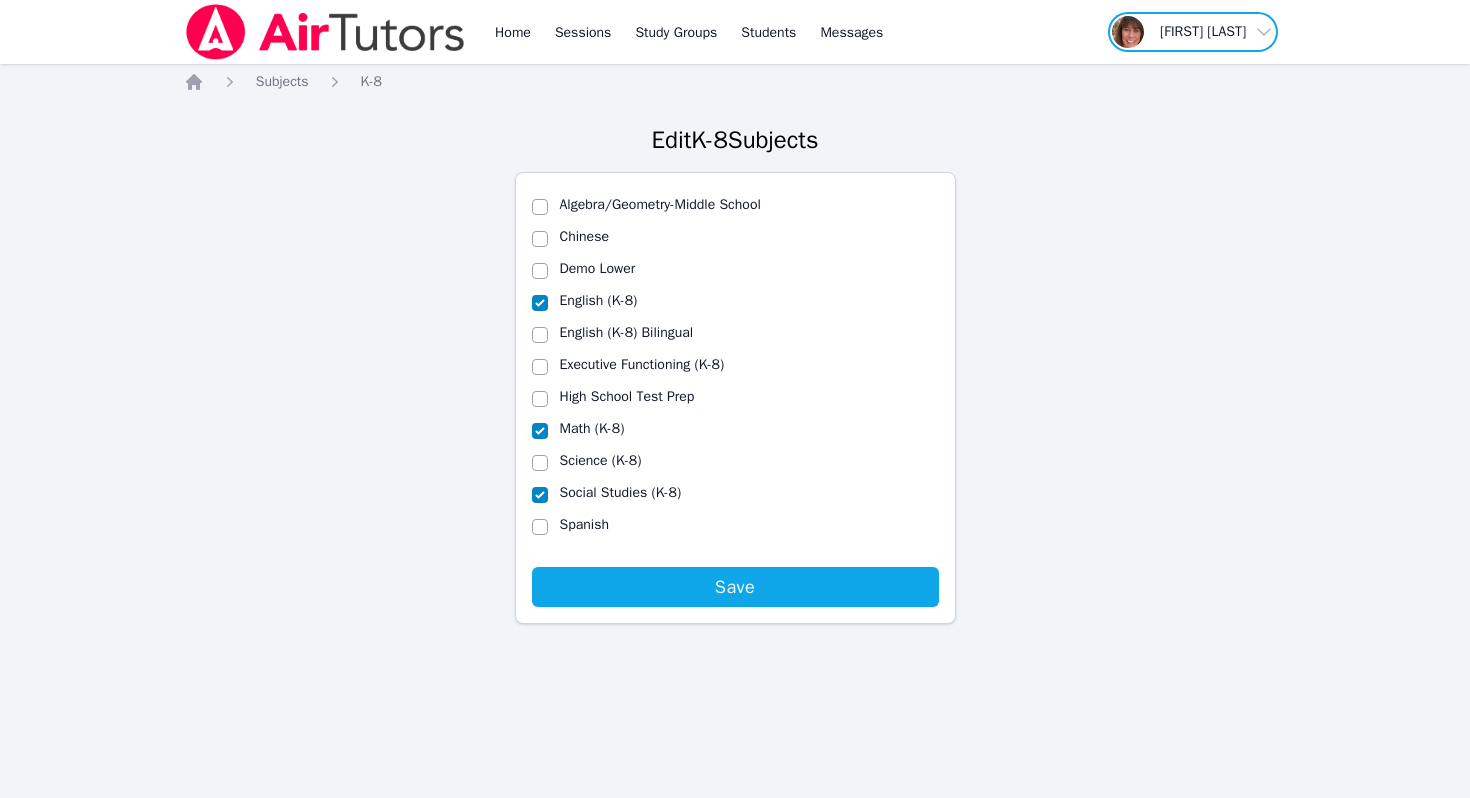 click at bounding box center [1193, 32] 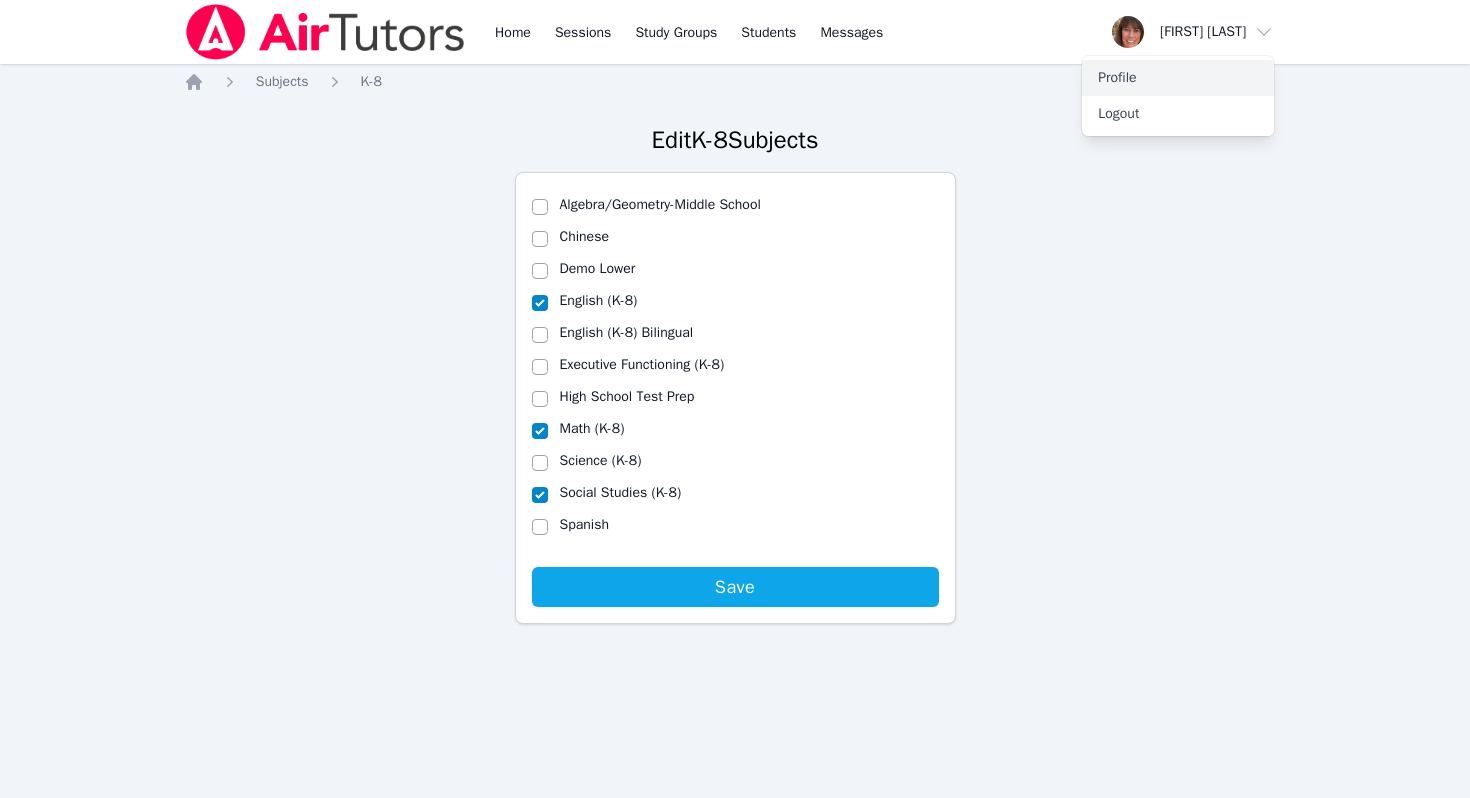 click on "Profile" at bounding box center (1178, 78) 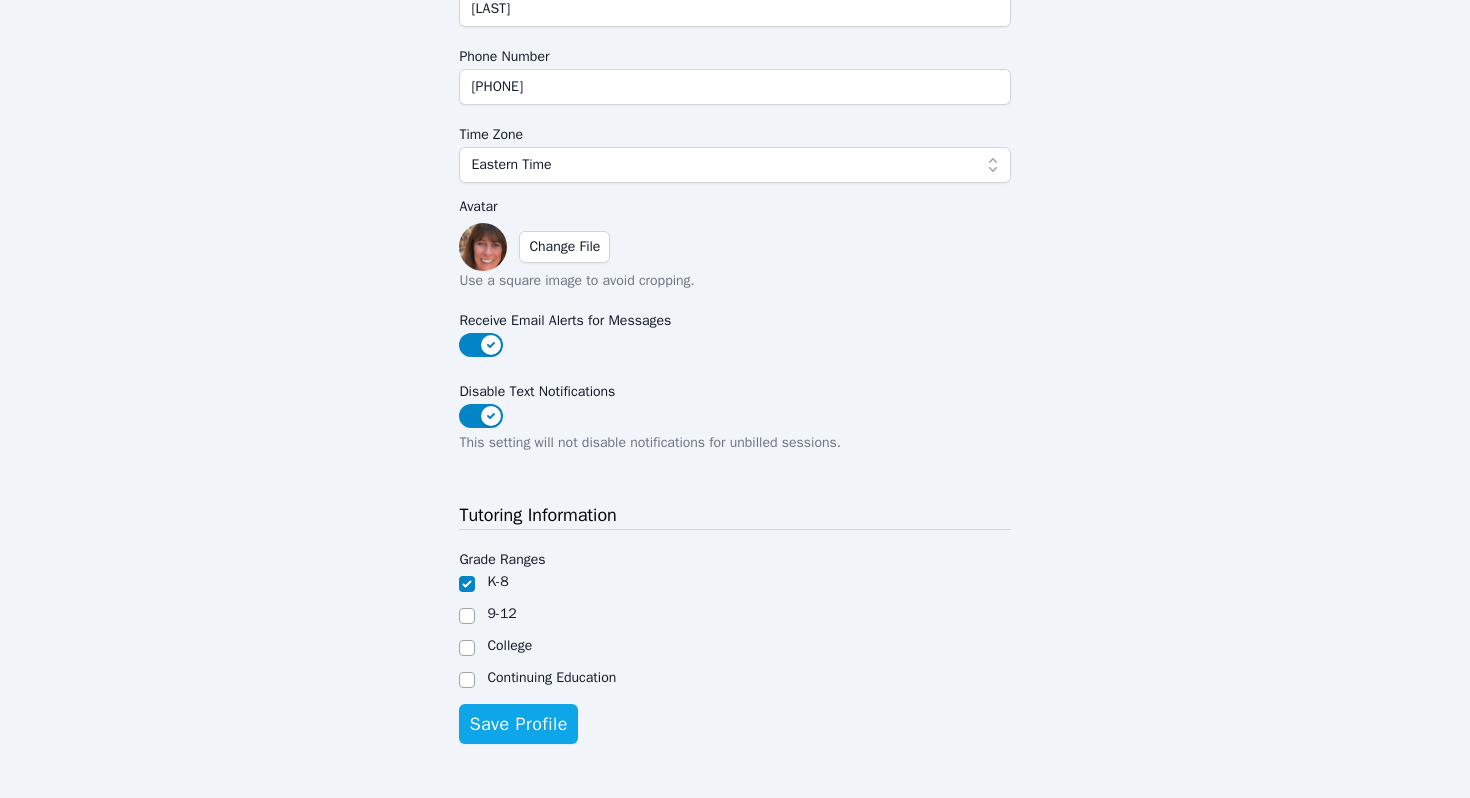 scroll, scrollTop: 442, scrollLeft: 0, axis: vertical 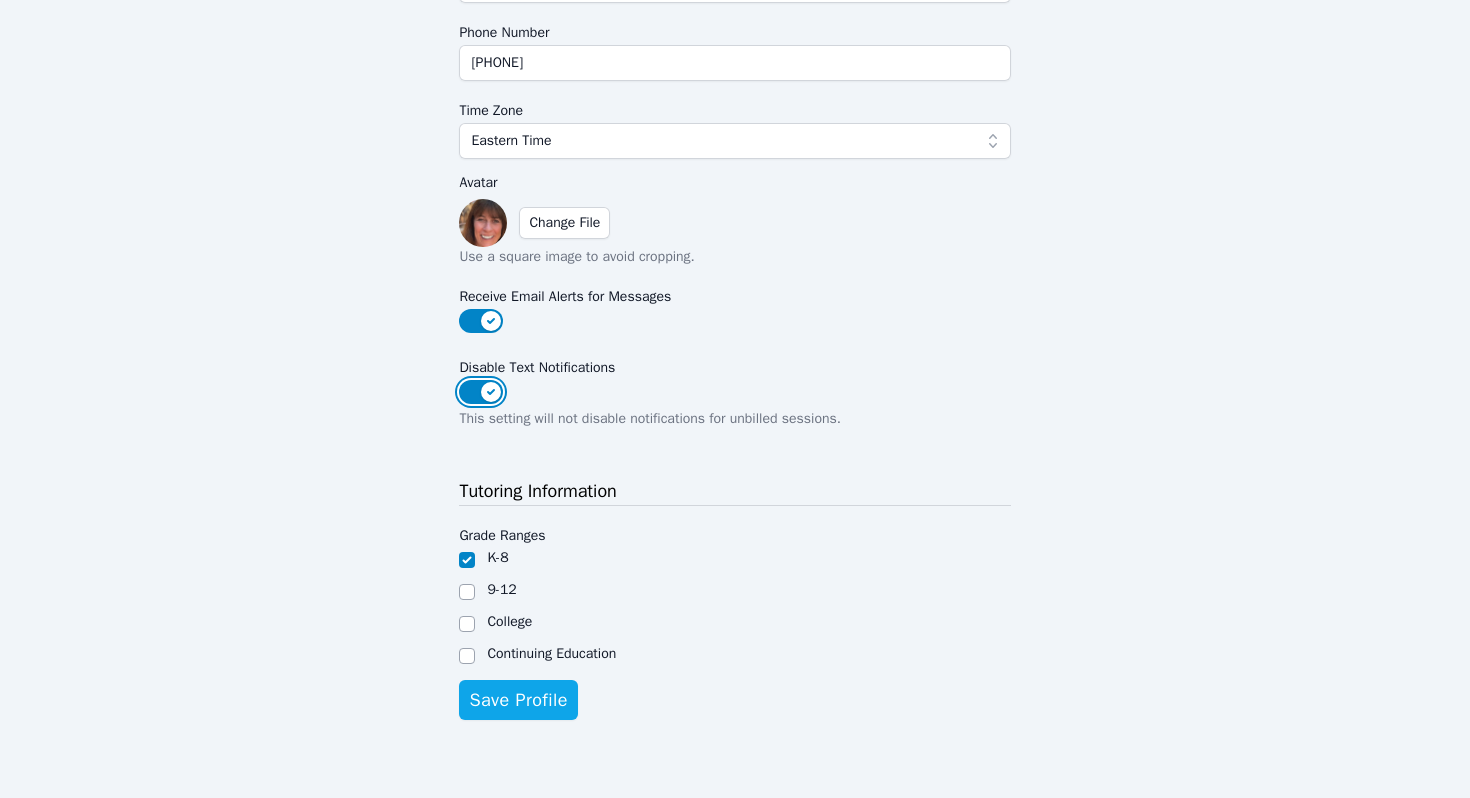 click on "Disable Text Notifications" at bounding box center [481, 392] 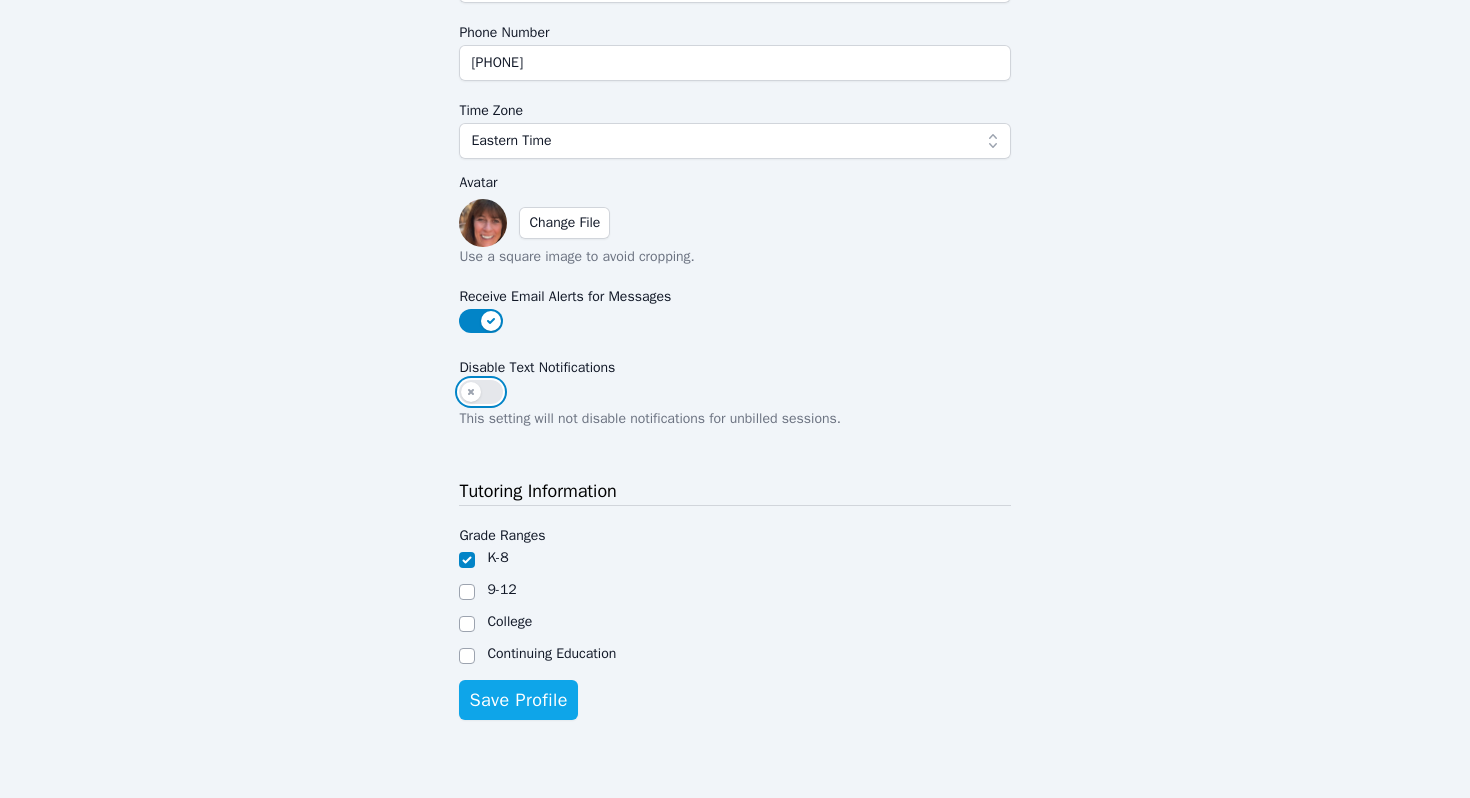 click on "Disable Text Notifications" at bounding box center [481, 392] 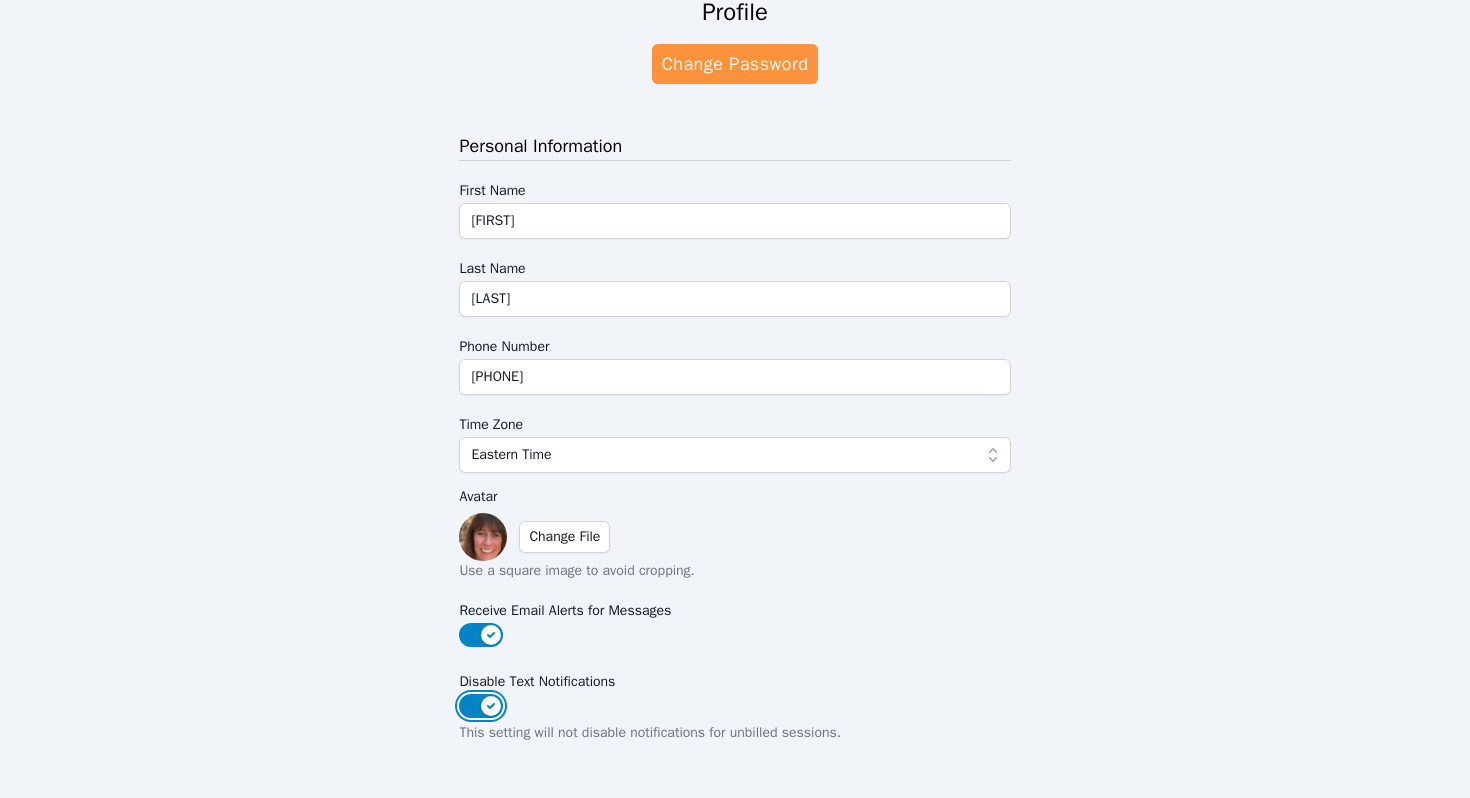 scroll, scrollTop: 0, scrollLeft: 0, axis: both 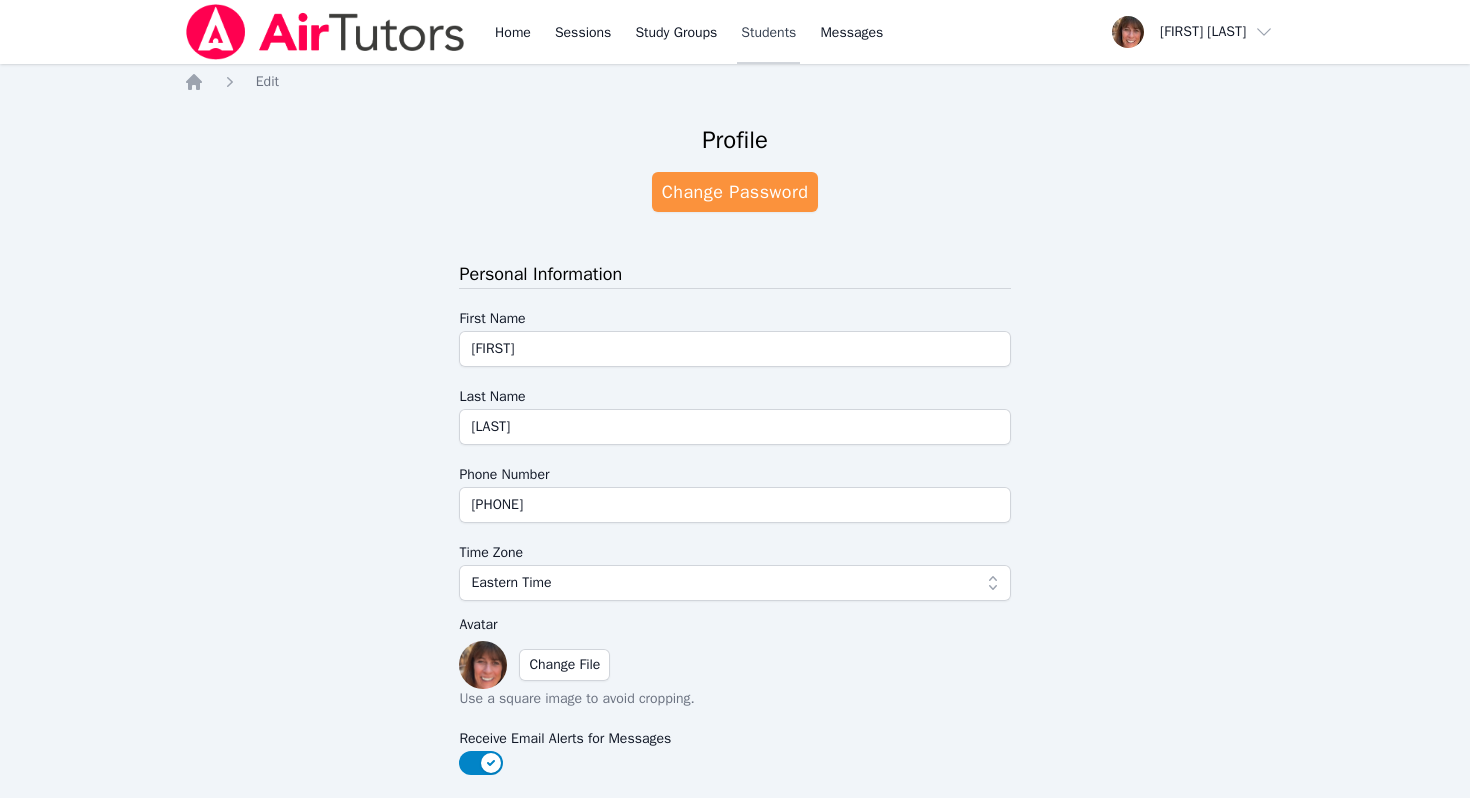 click on "Students" at bounding box center (768, 32) 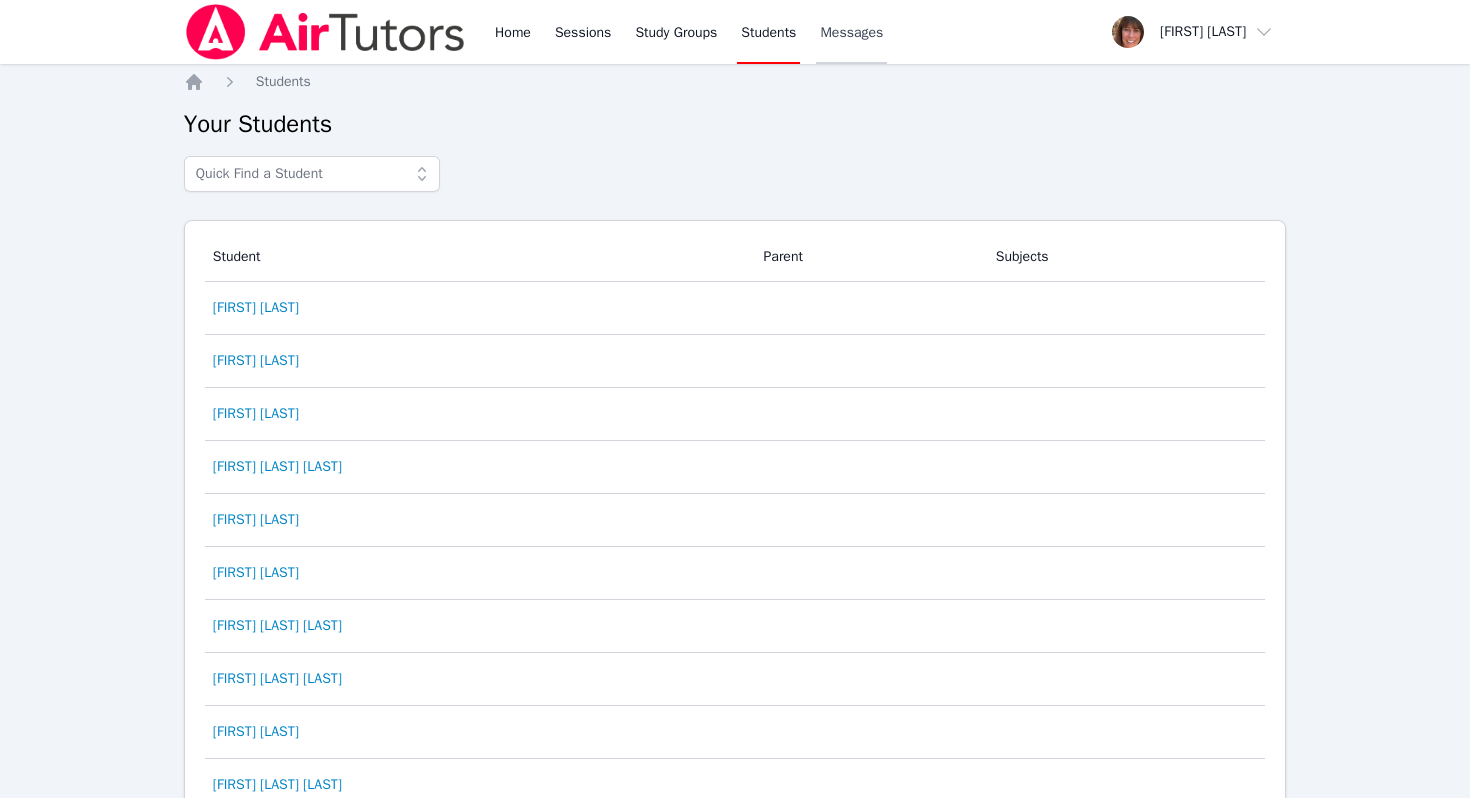 click on "Messages" at bounding box center (851, 33) 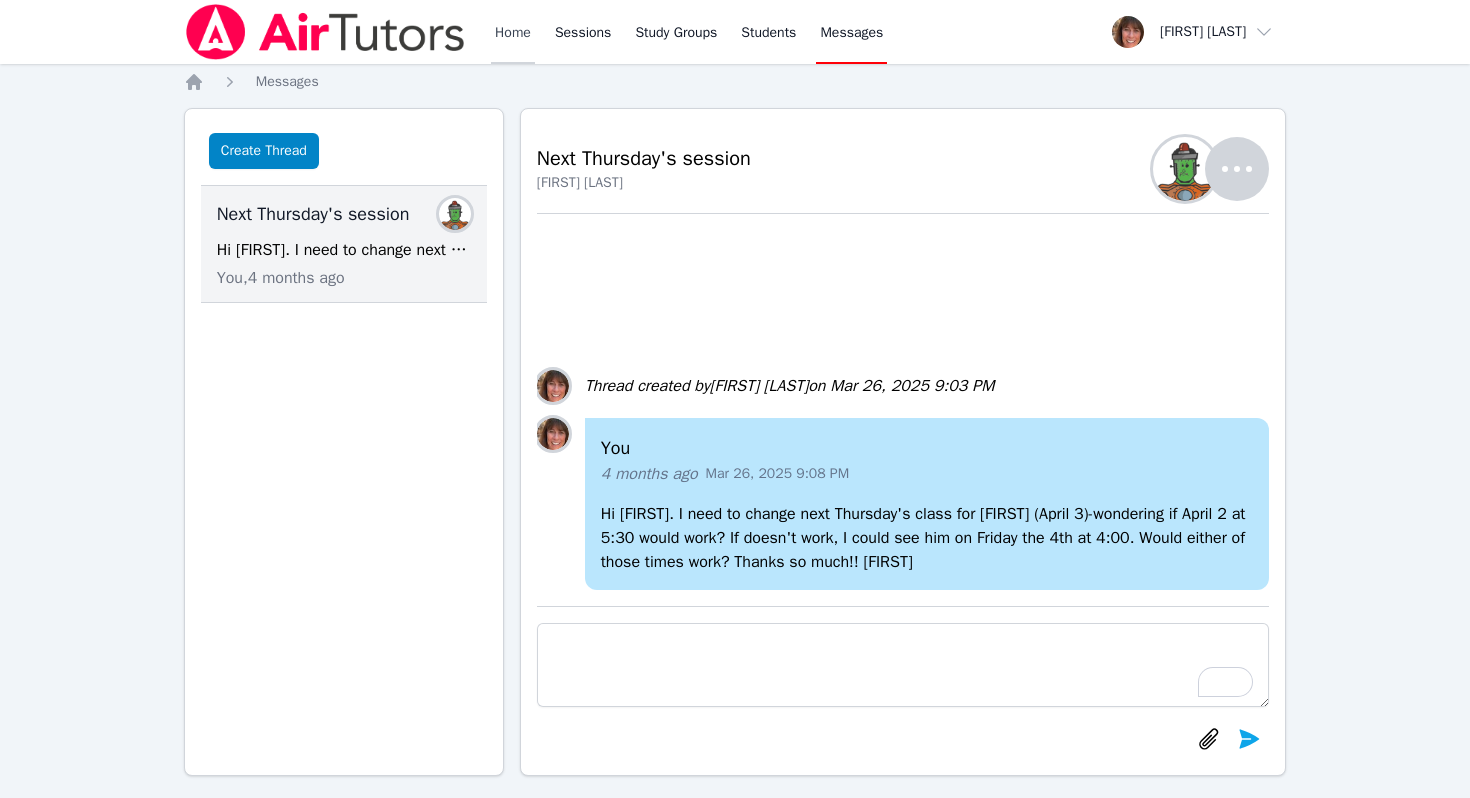 click on "Home" at bounding box center [513, 32] 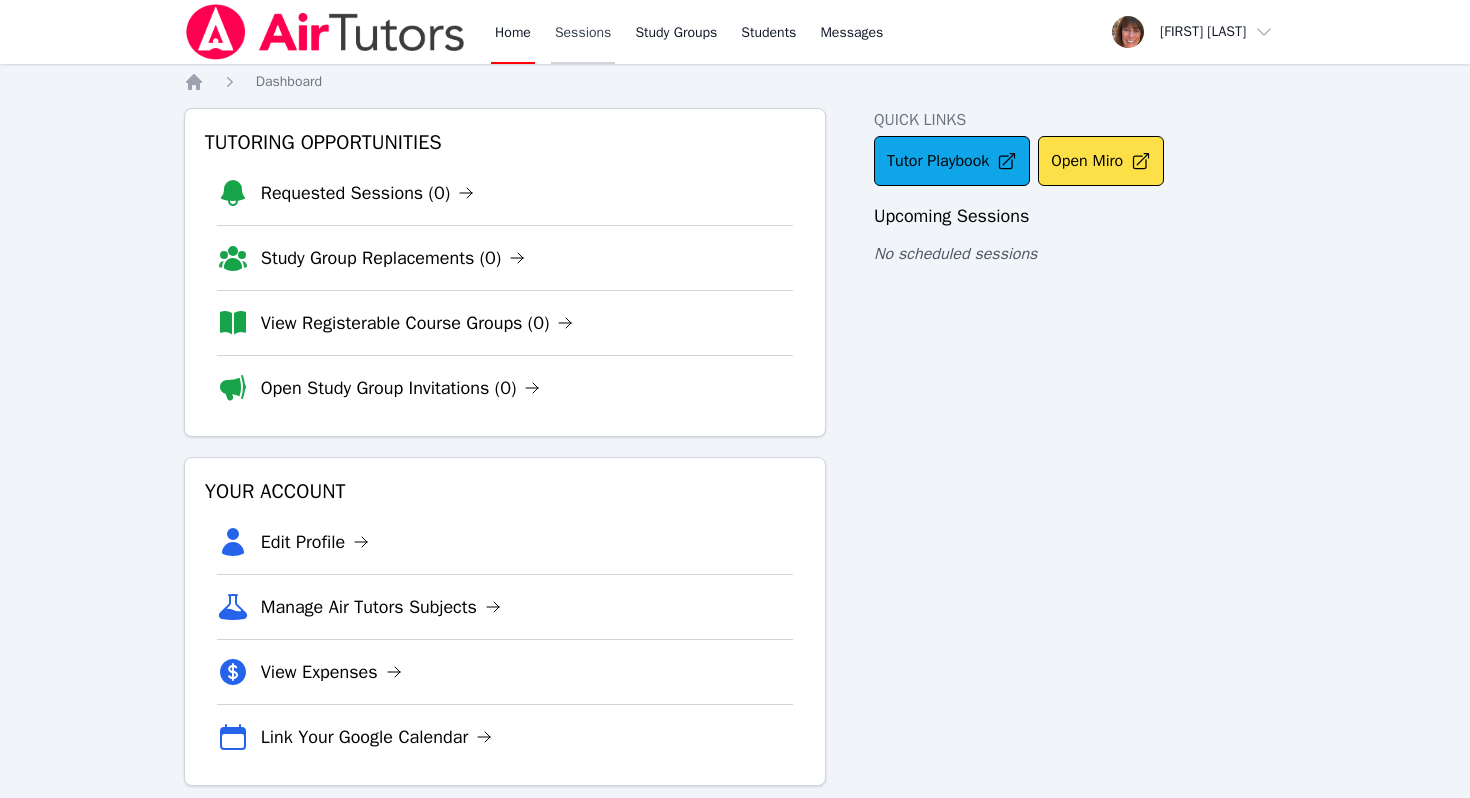 click on "Sessions" at bounding box center [583, 32] 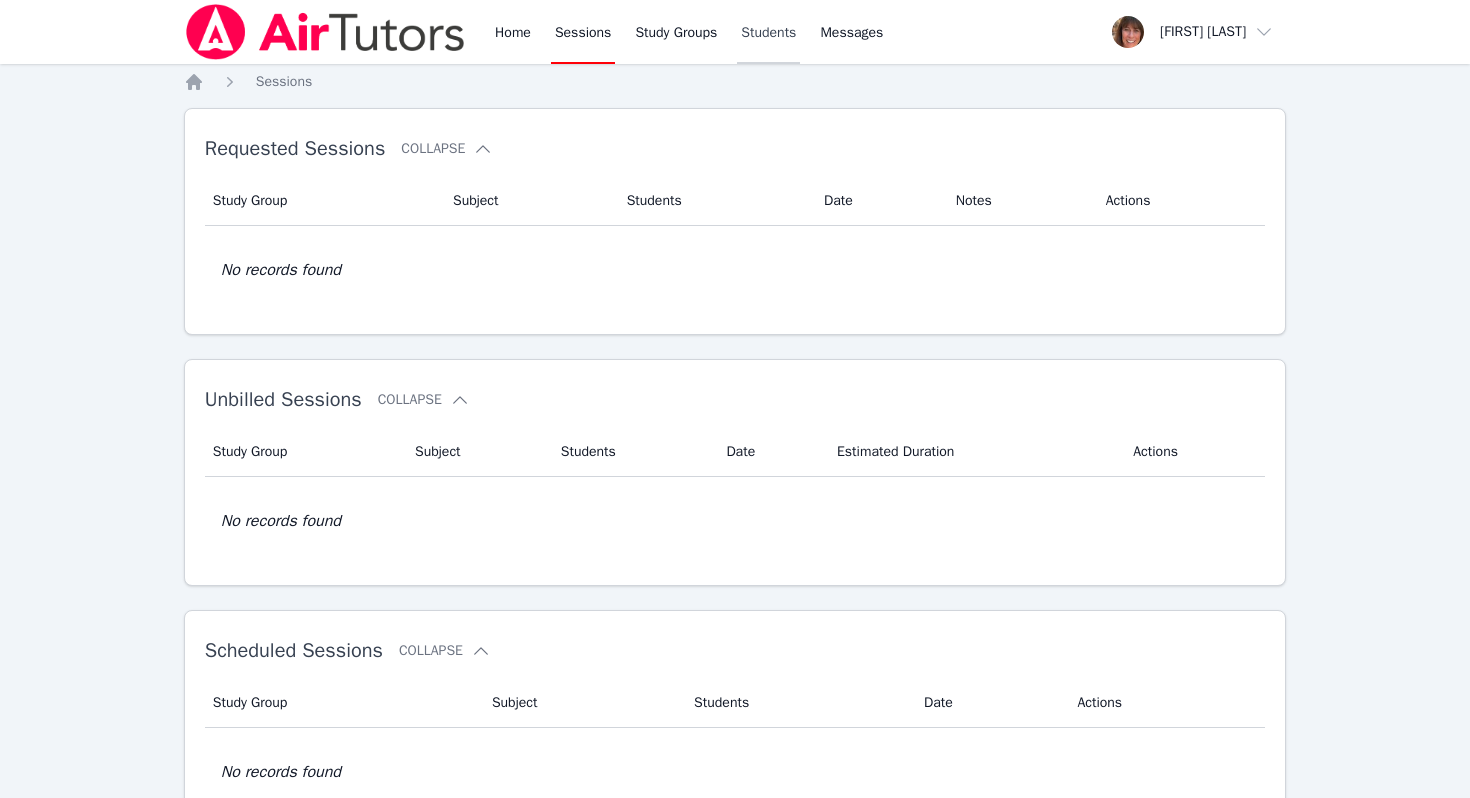 click on "Students" at bounding box center [768, 32] 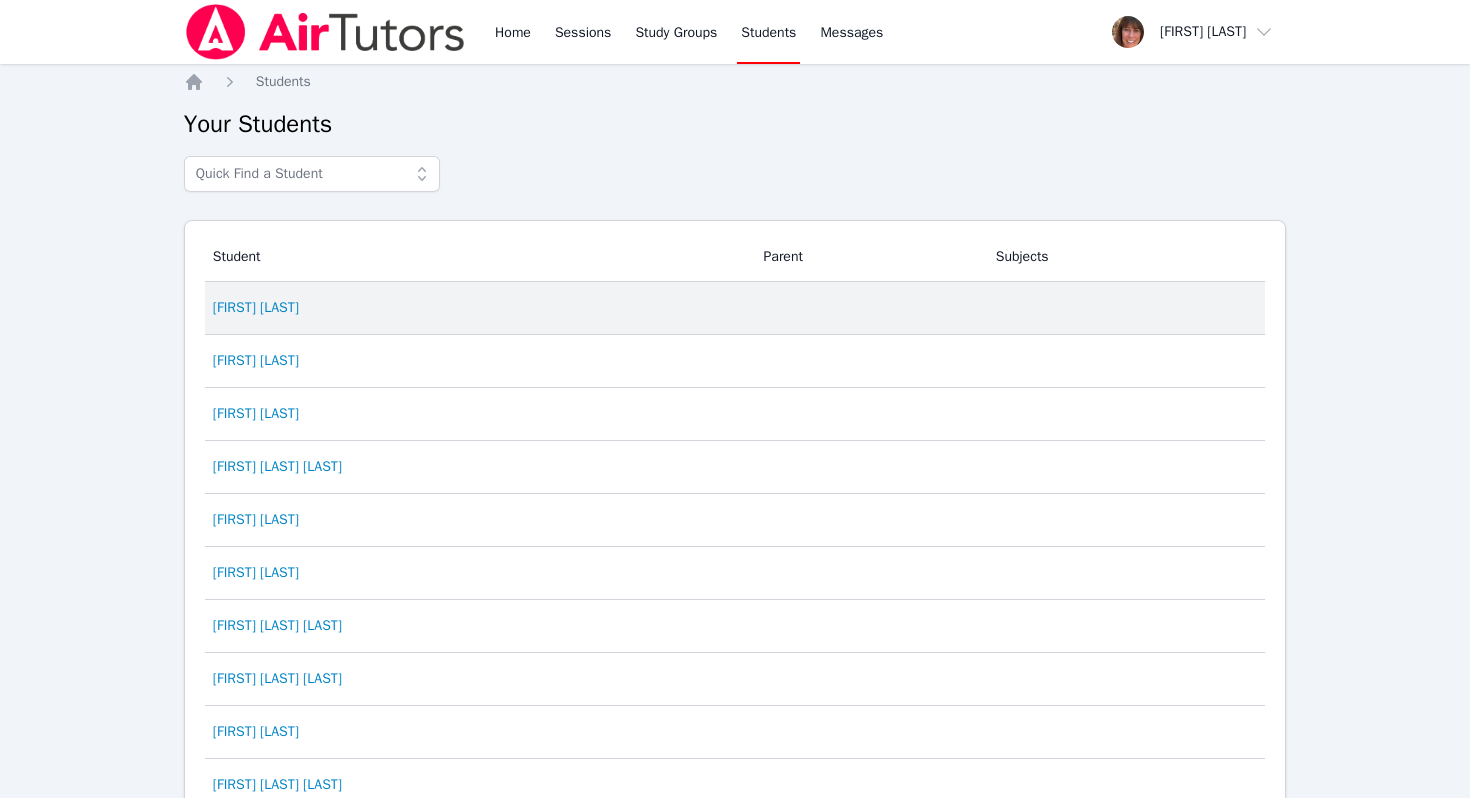 click on "Student [FIRST] [LAST]" at bounding box center (478, 308) 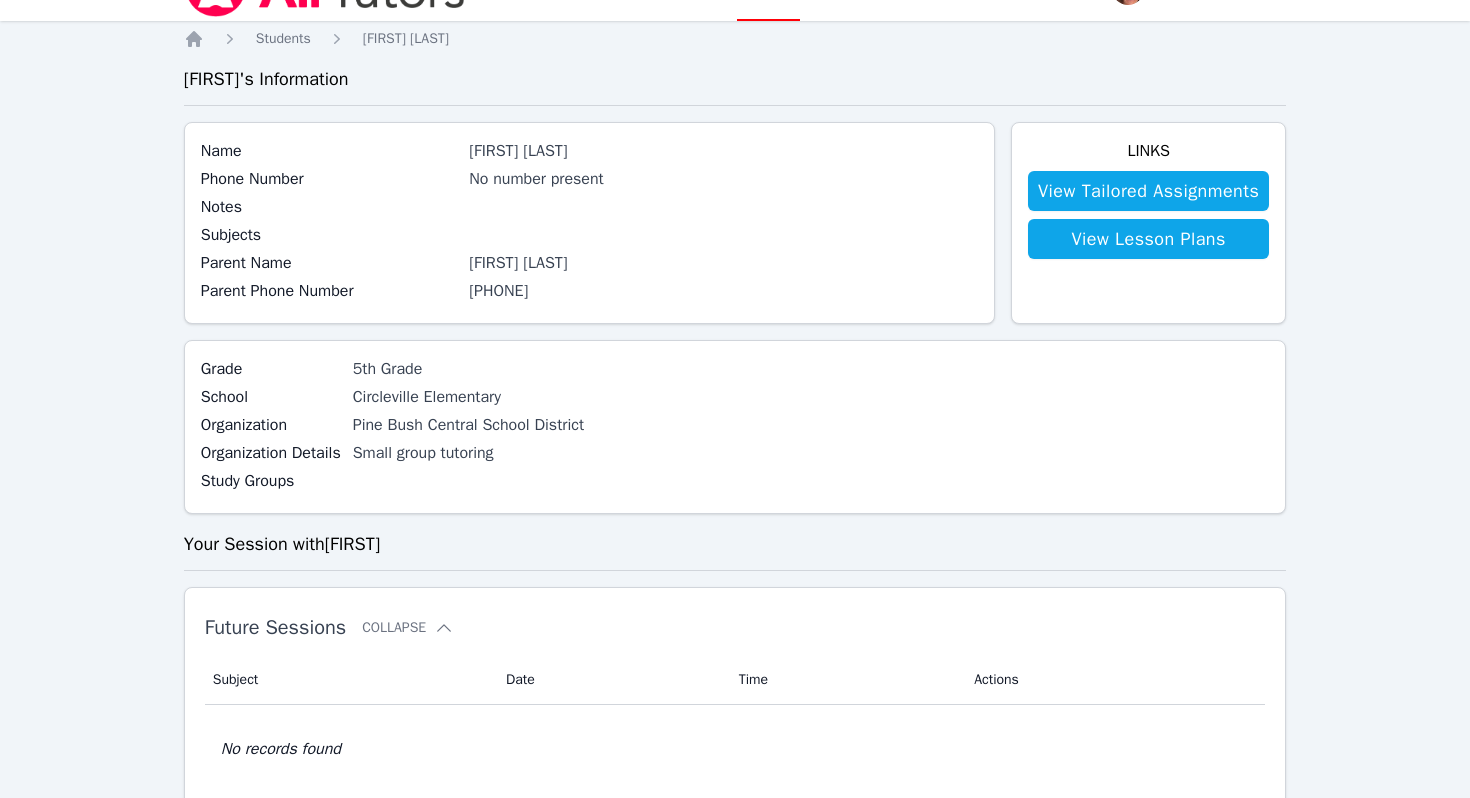 scroll, scrollTop: 0, scrollLeft: 0, axis: both 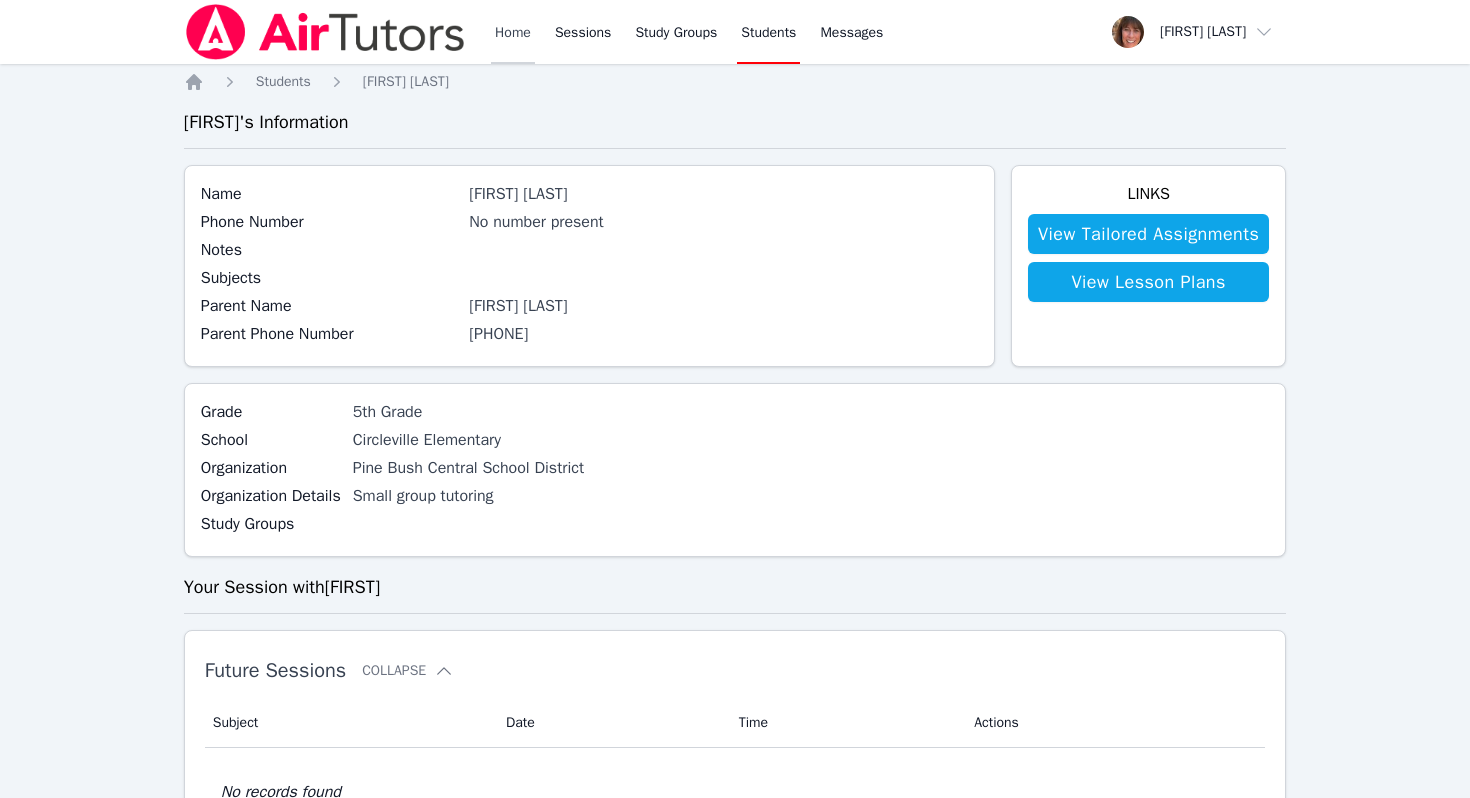 click on "Home" at bounding box center (513, 32) 